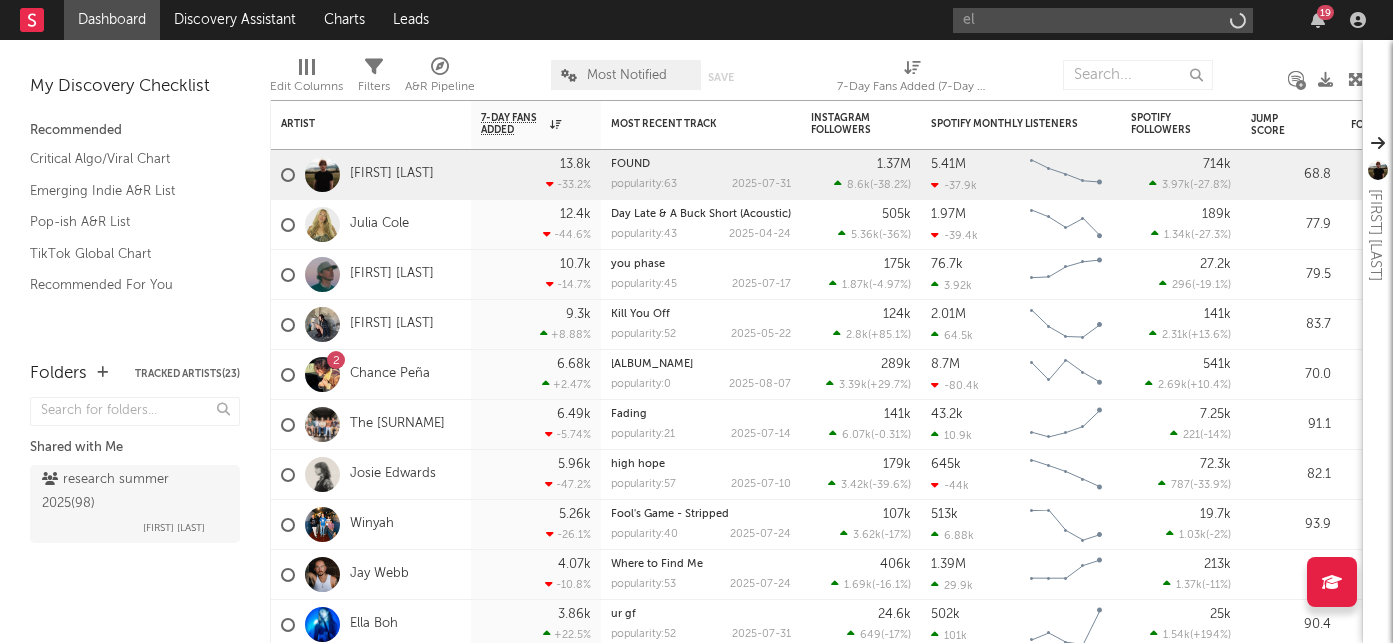 scroll, scrollTop: 0, scrollLeft: 0, axis: both 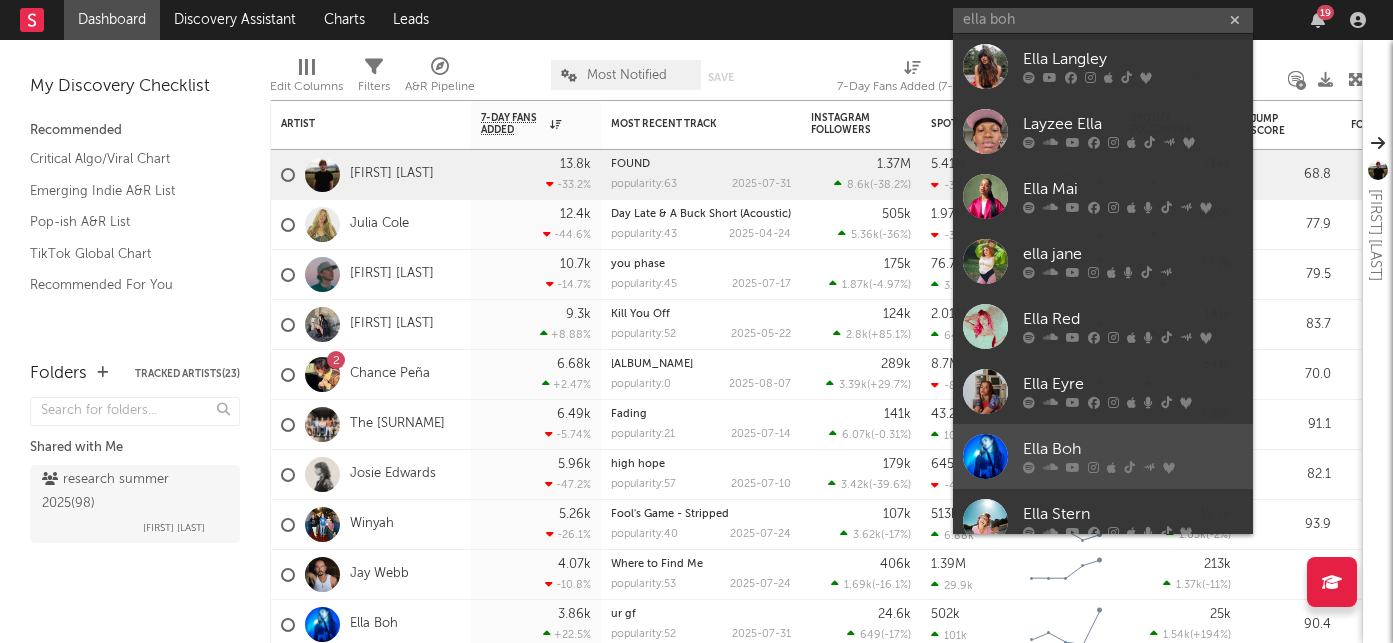 type on "ella boh" 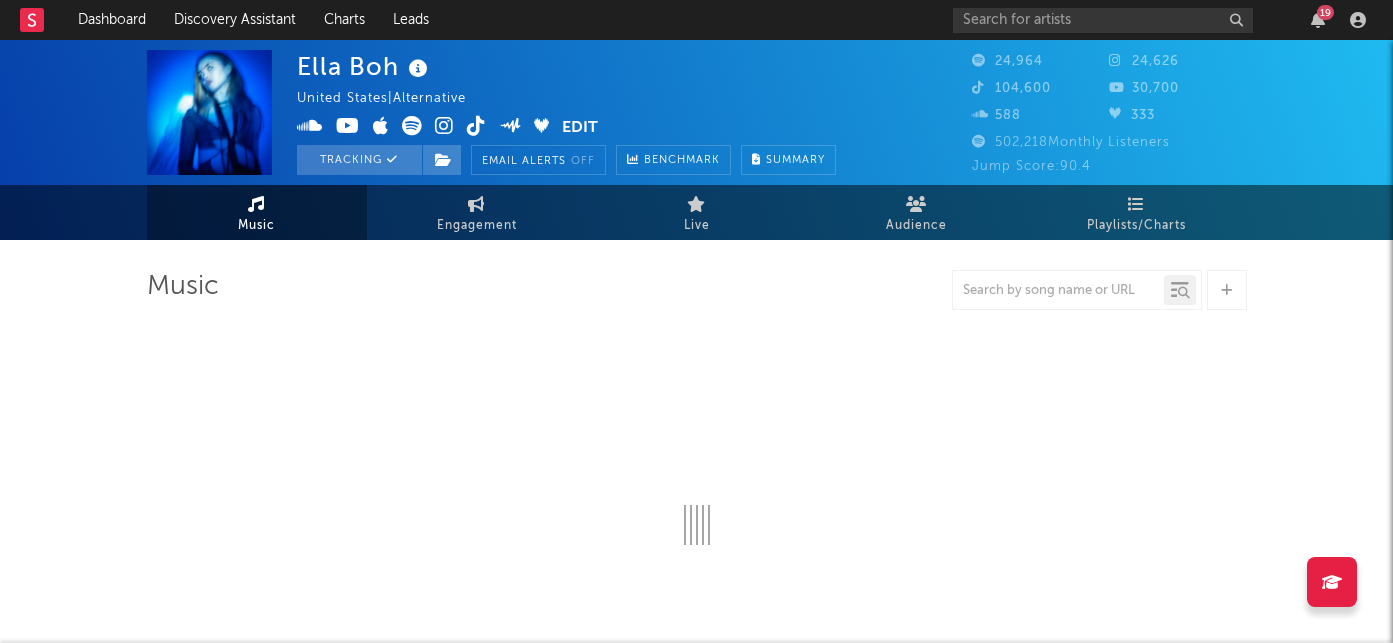 select on "6m" 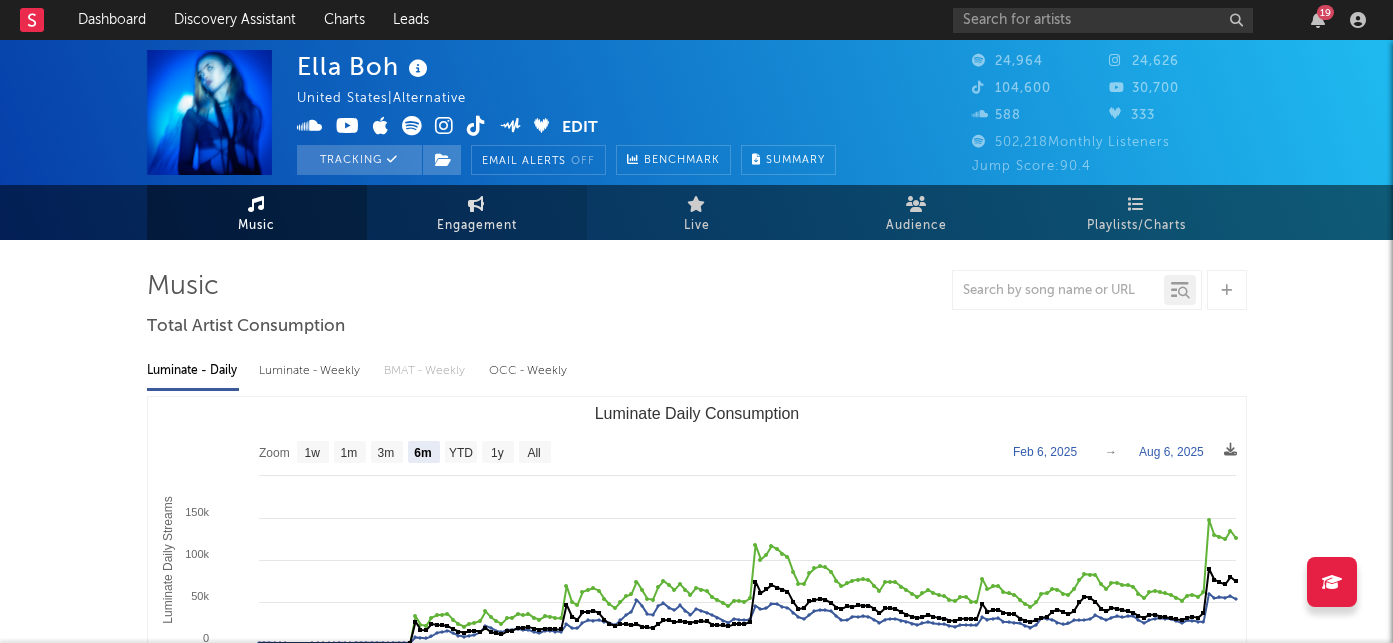 click on "Engagement" at bounding box center [477, 226] 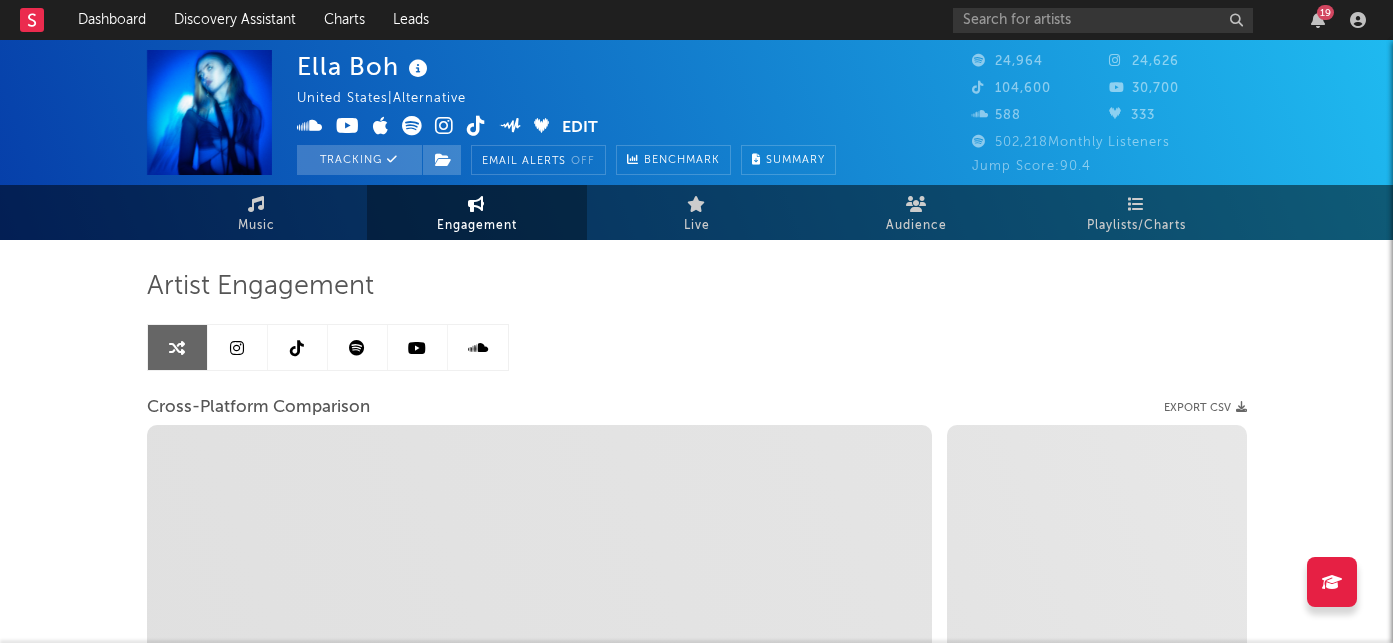 select on "1w" 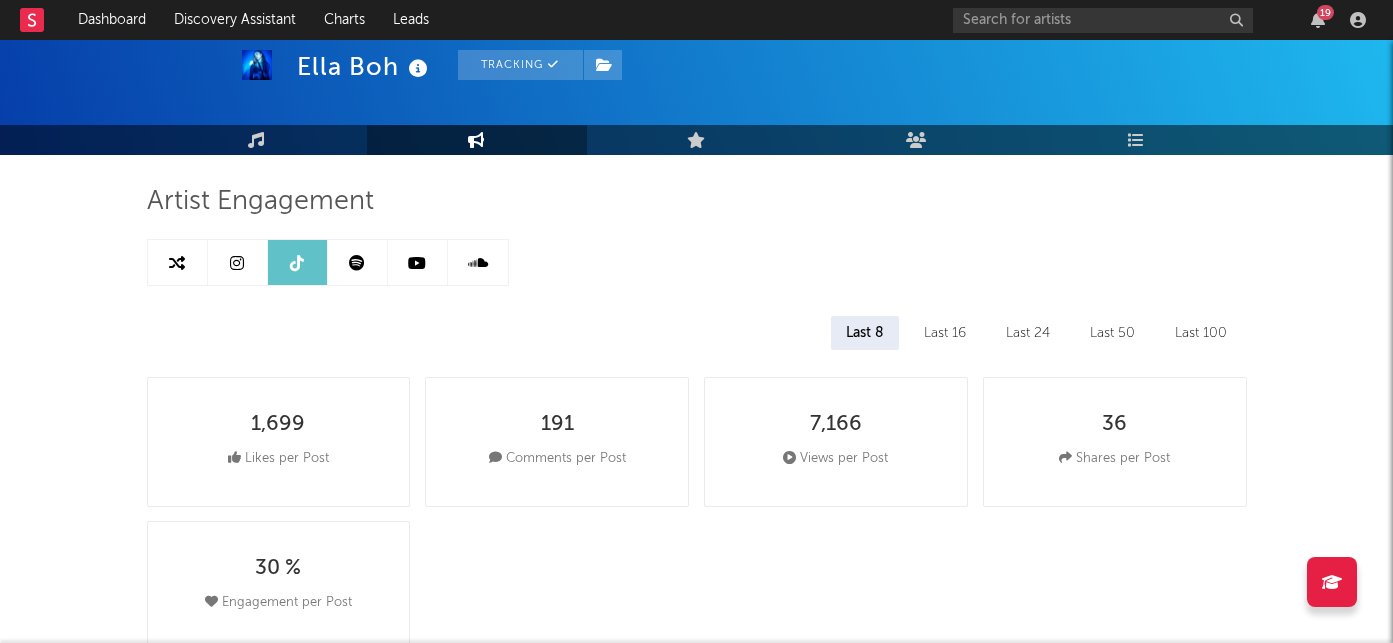 scroll, scrollTop: 125, scrollLeft: 0, axis: vertical 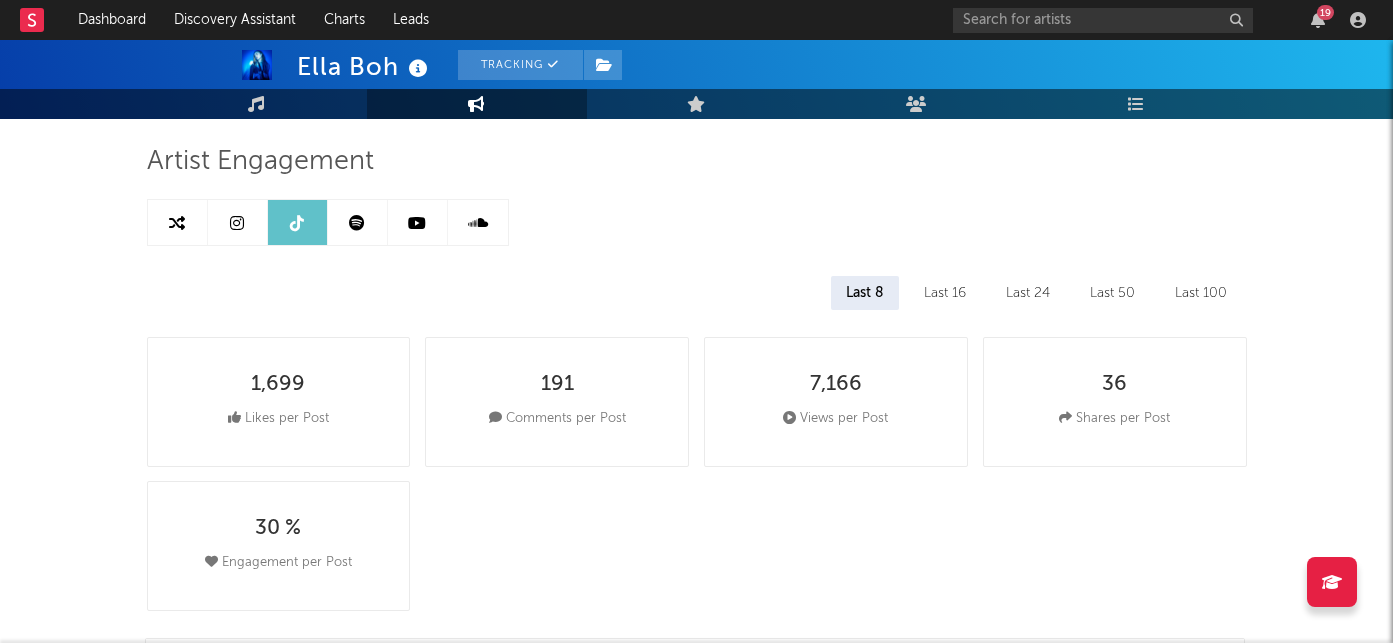 select on "6m" 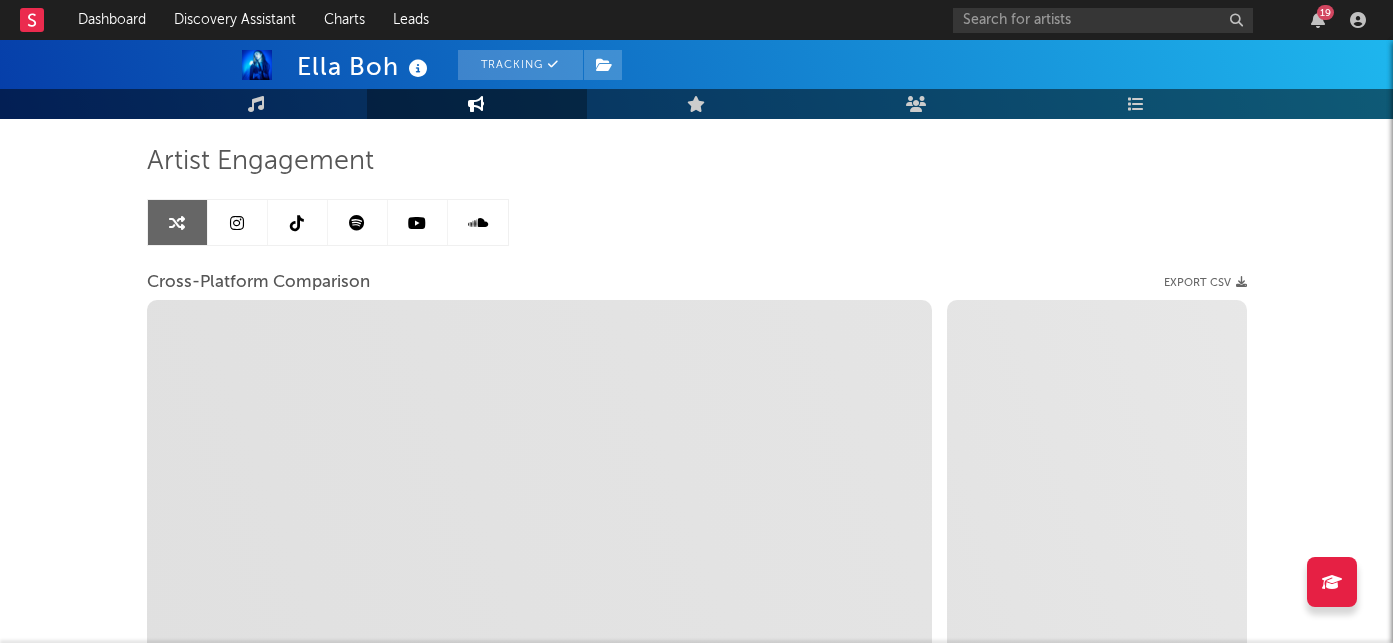 select on "1m" 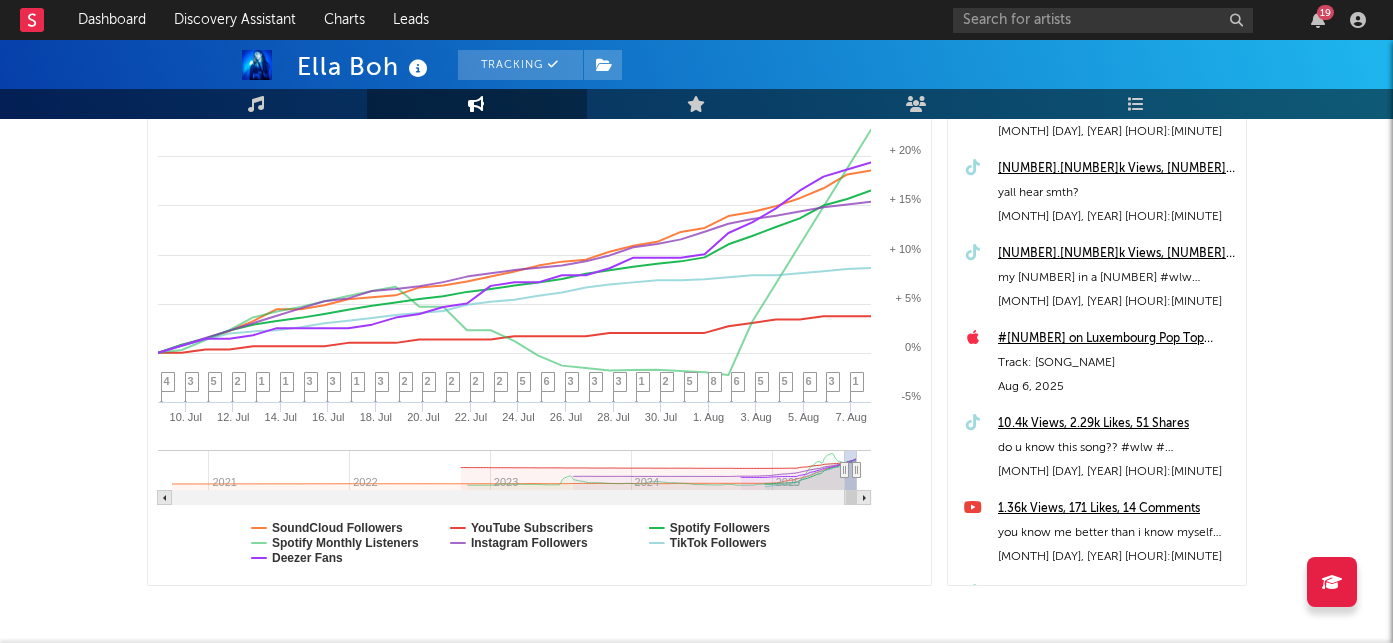 scroll, scrollTop: 368, scrollLeft: 0, axis: vertical 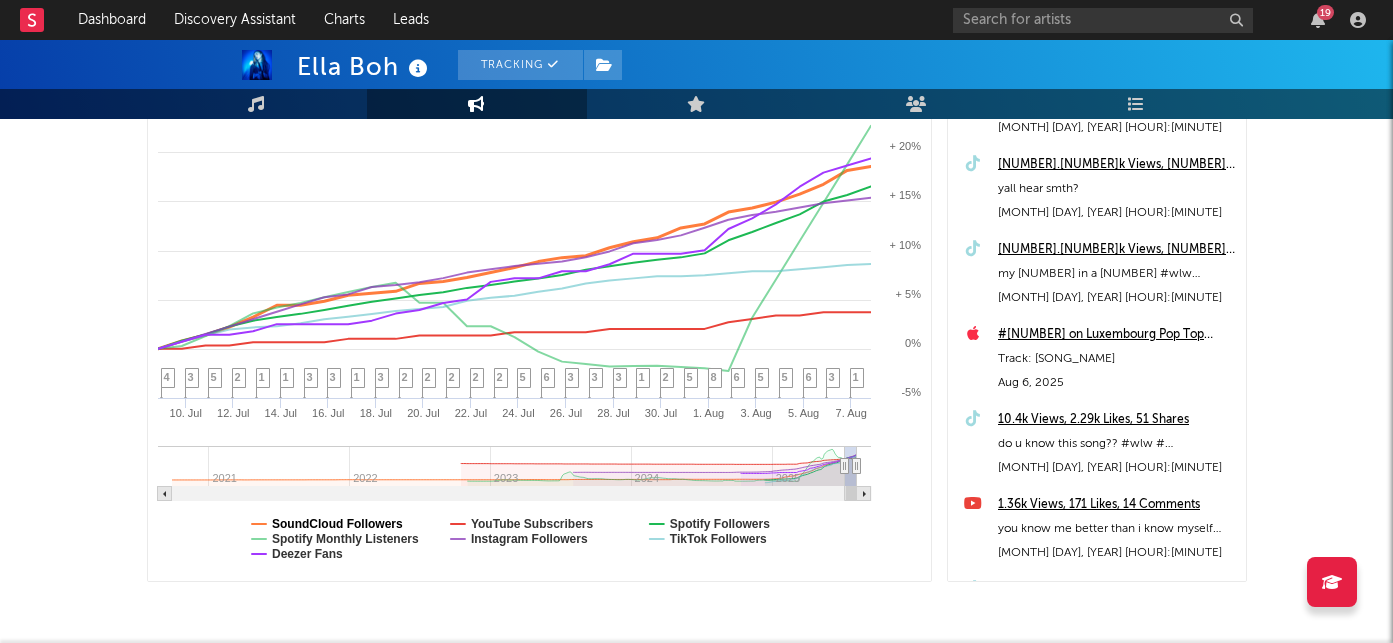 click on "SoundCloud Followers" 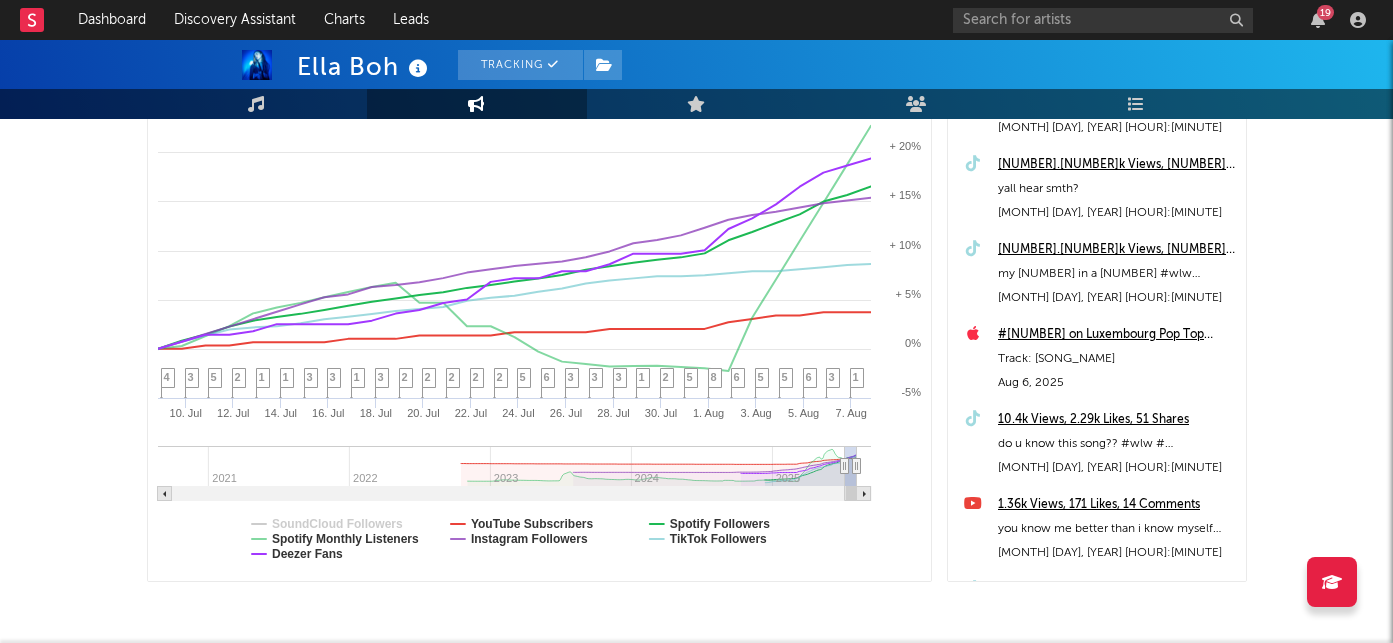 select on "1m" 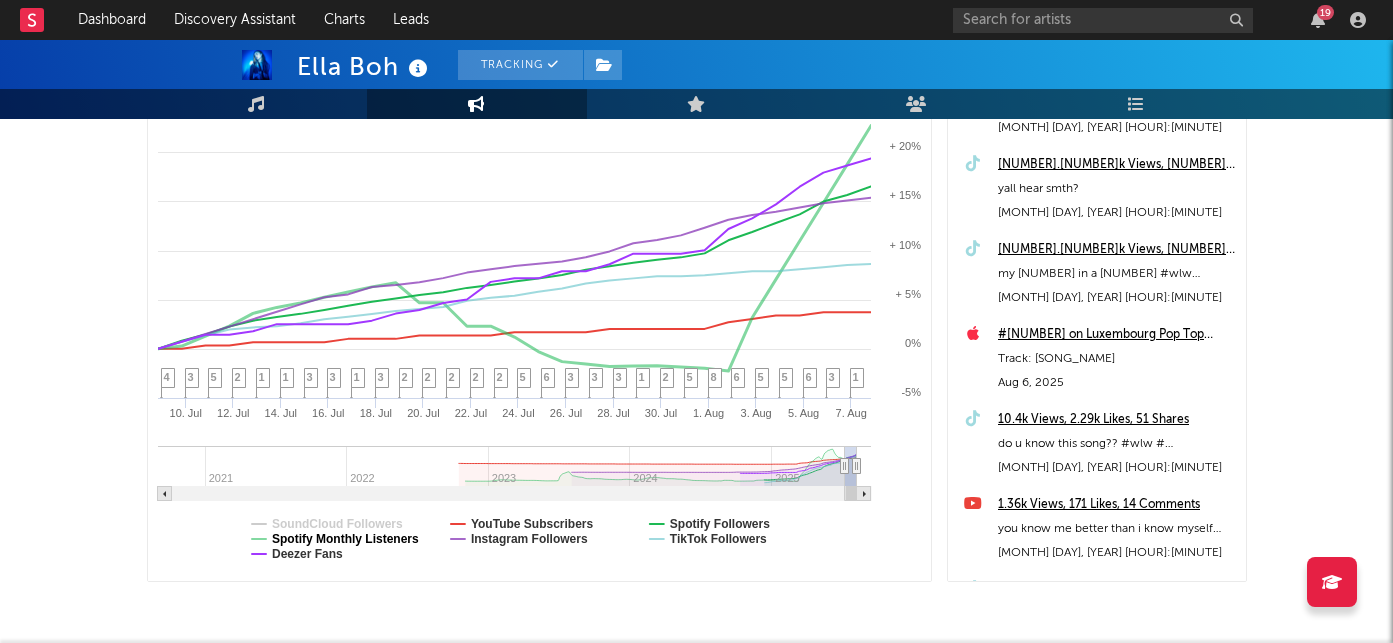 click on "Spotify Monthly Listeners" 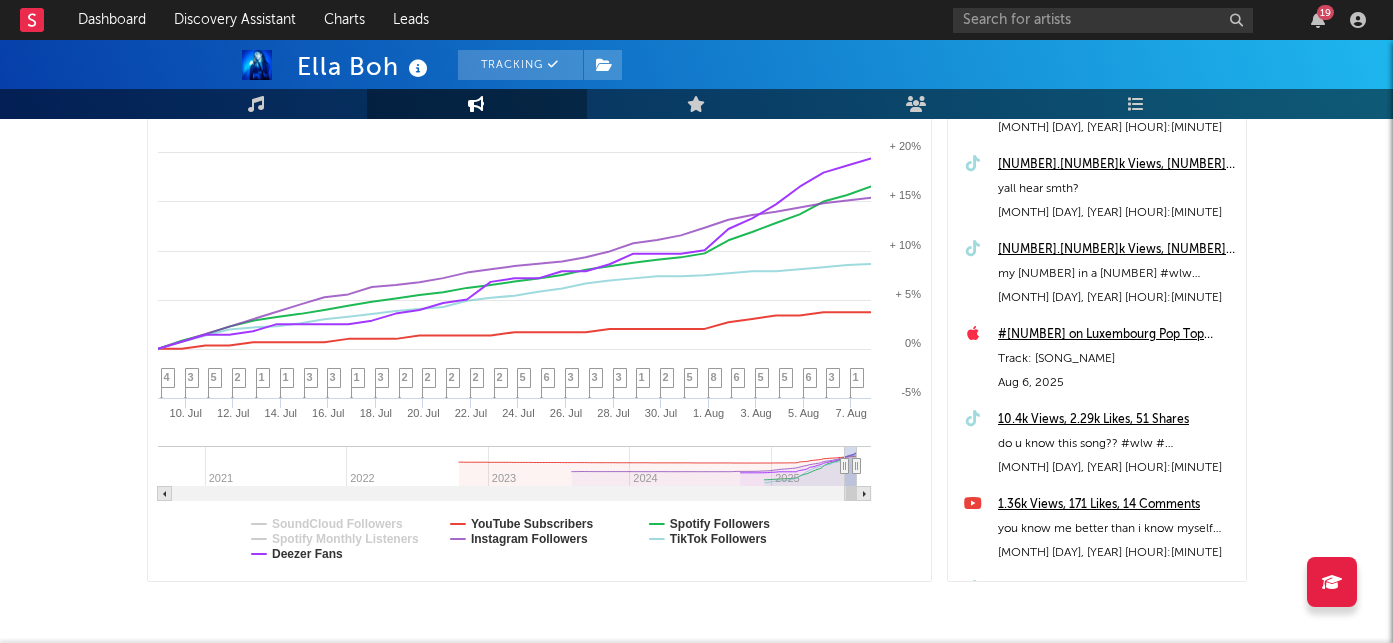 select on "1m" 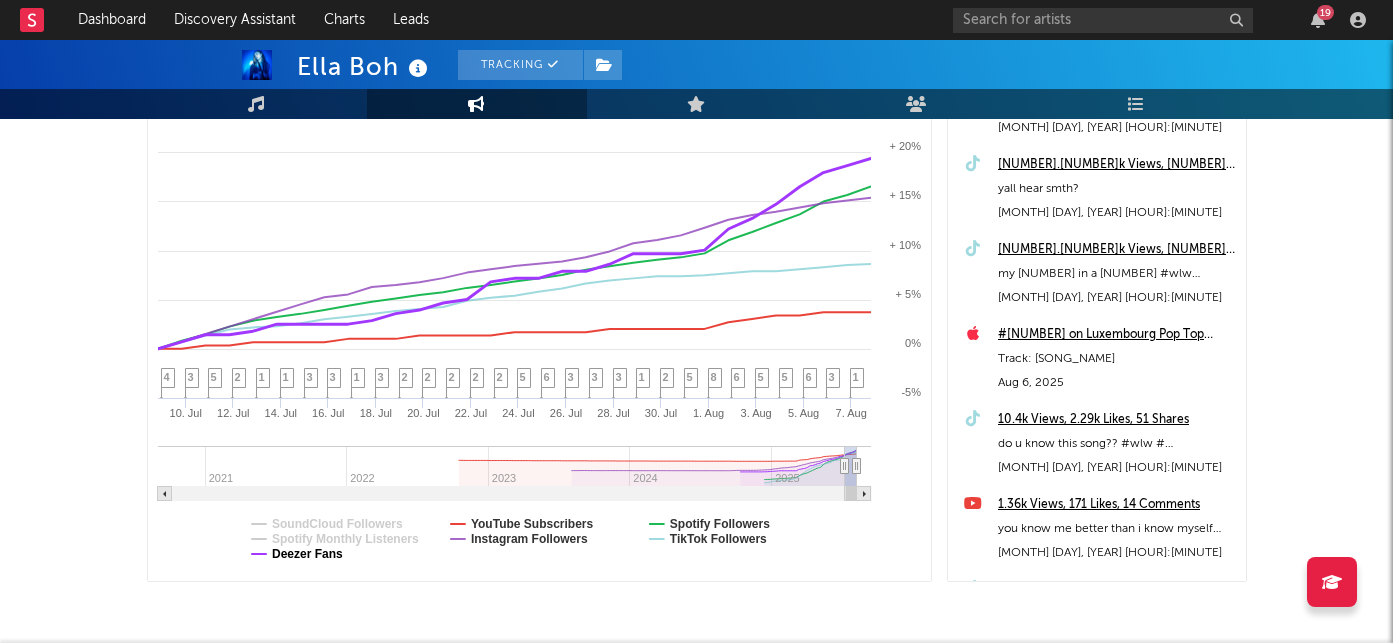 click on "Deezer Fans" 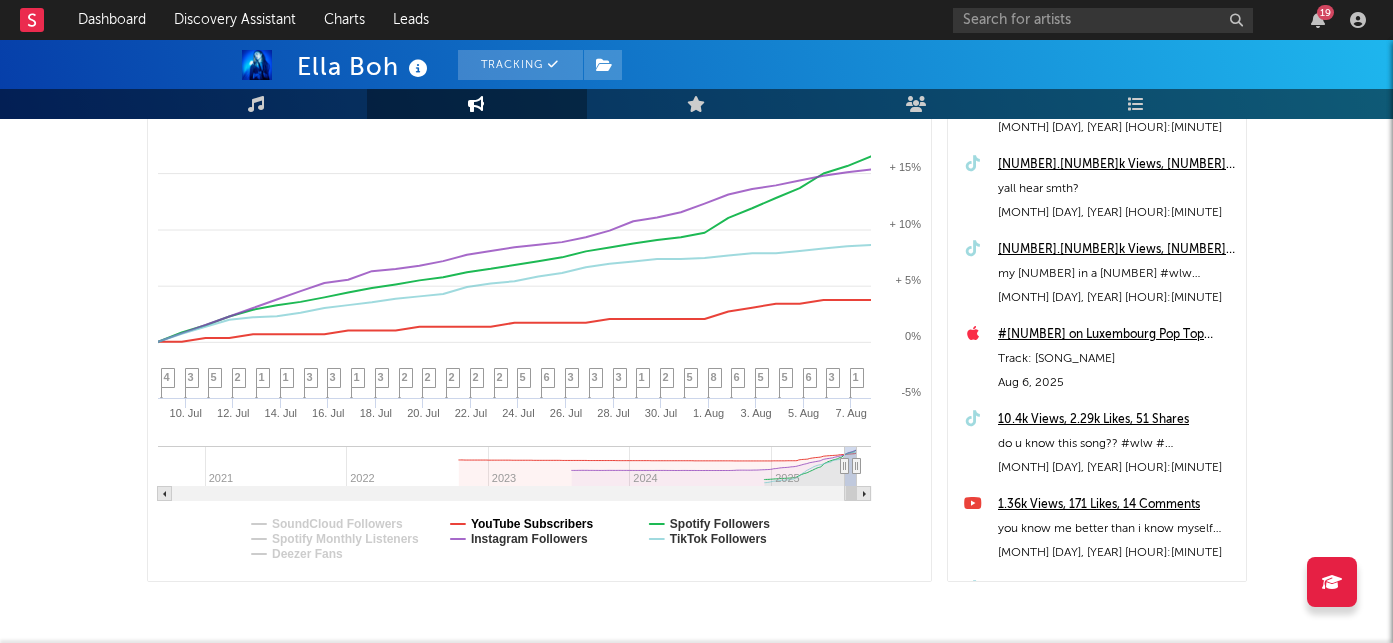 select on "1m" 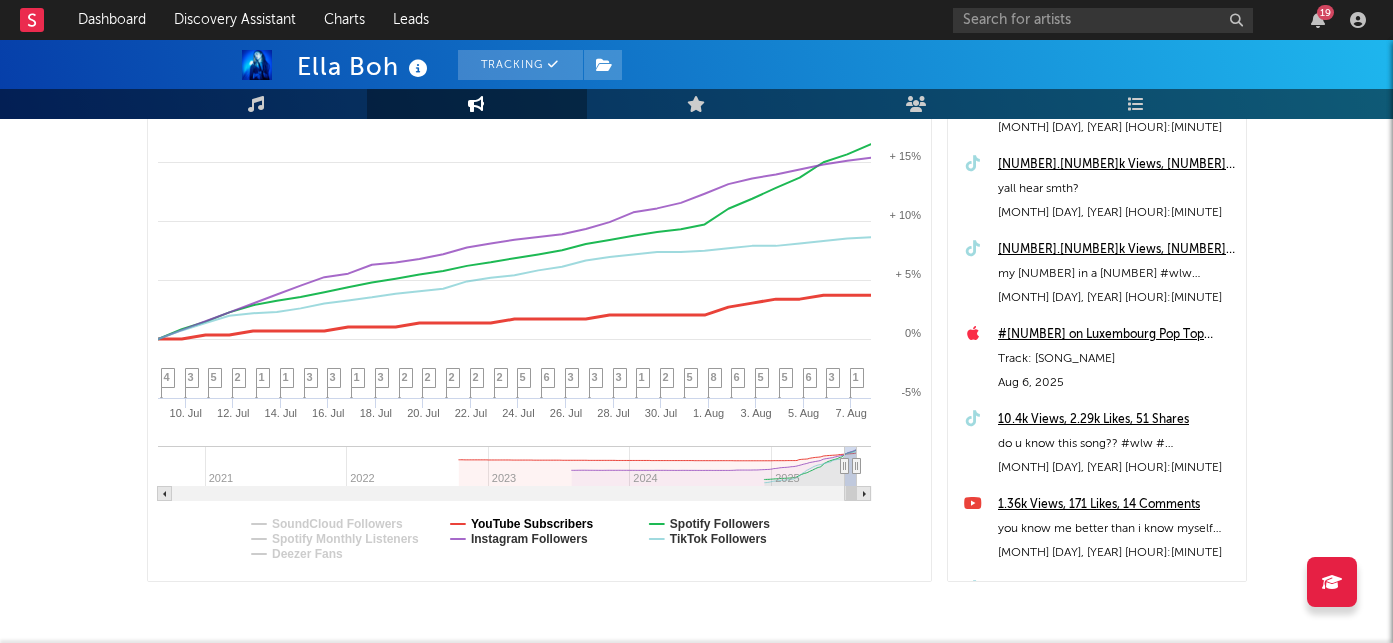 click on "YouTube Subscribers" 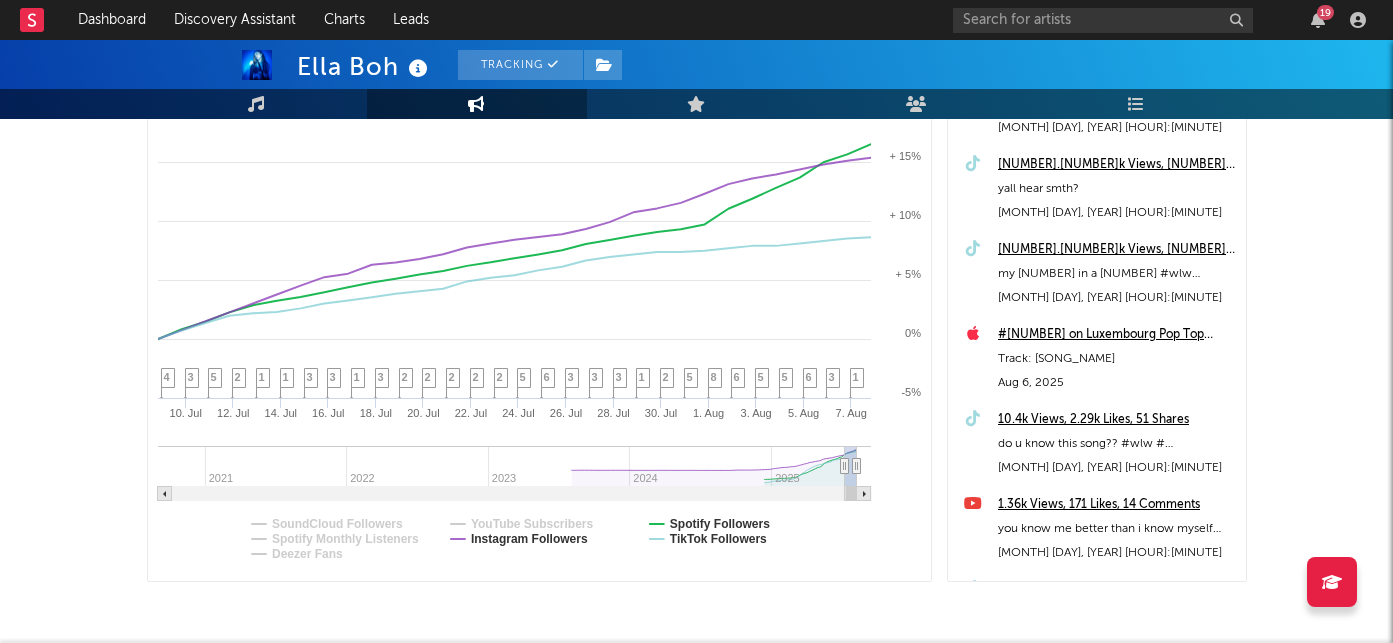 select on "1m" 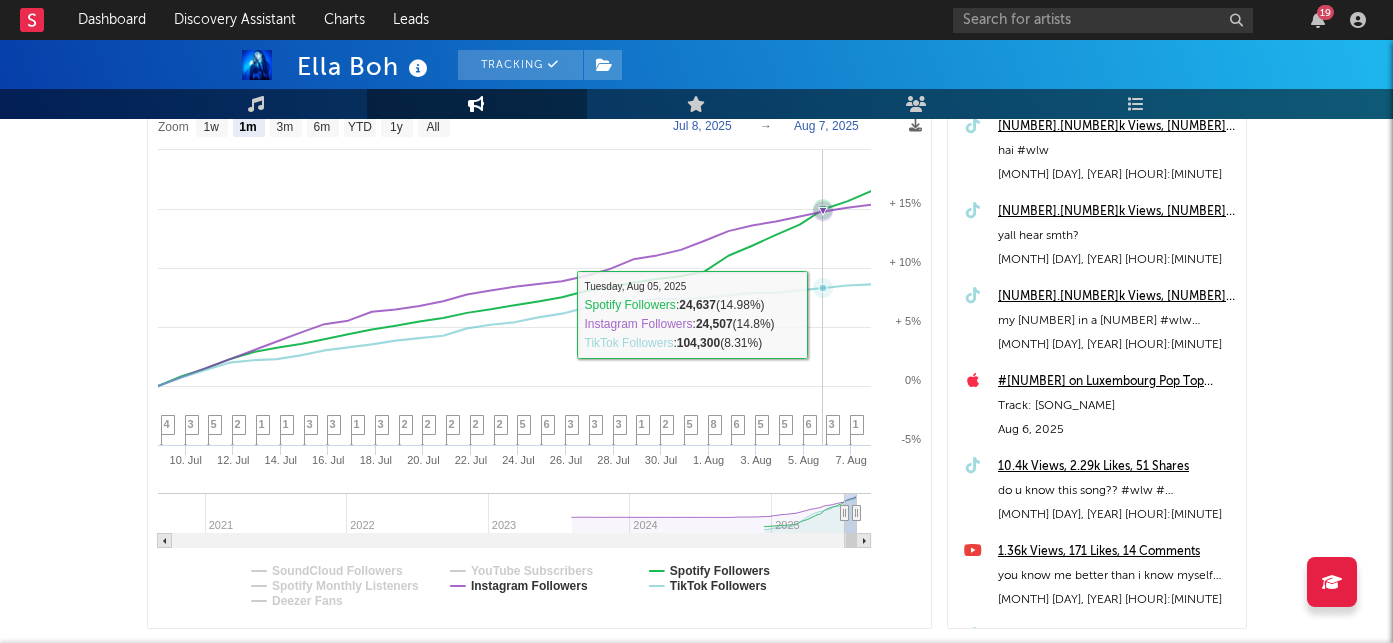scroll, scrollTop: 303, scrollLeft: 0, axis: vertical 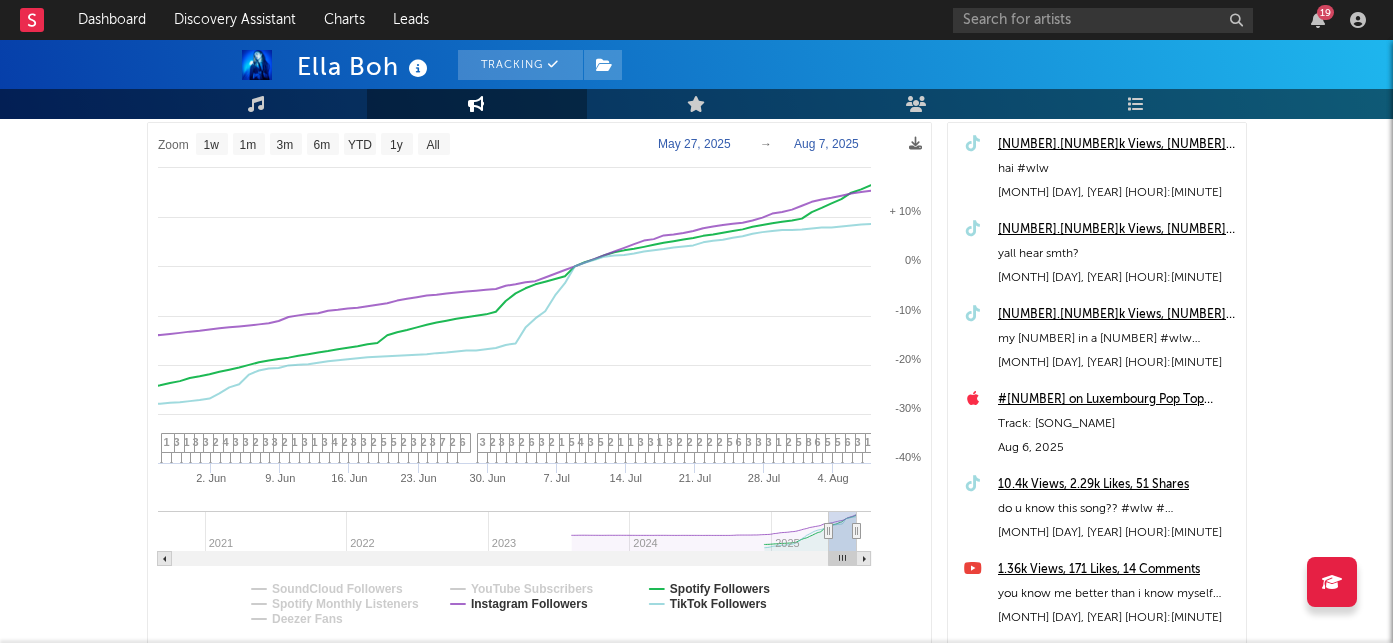 type on "2025-05-22" 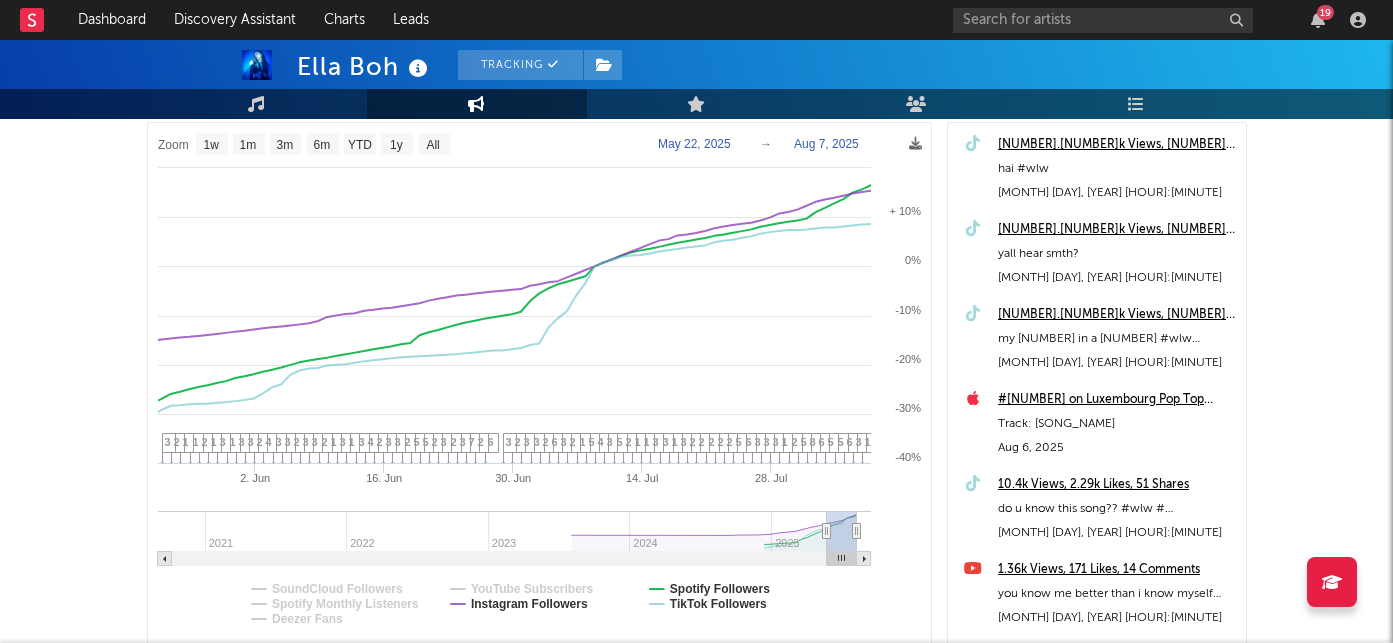 drag, startPoint x: 845, startPoint y: 532, endPoint x: 826, endPoint y: 533, distance: 19.026299 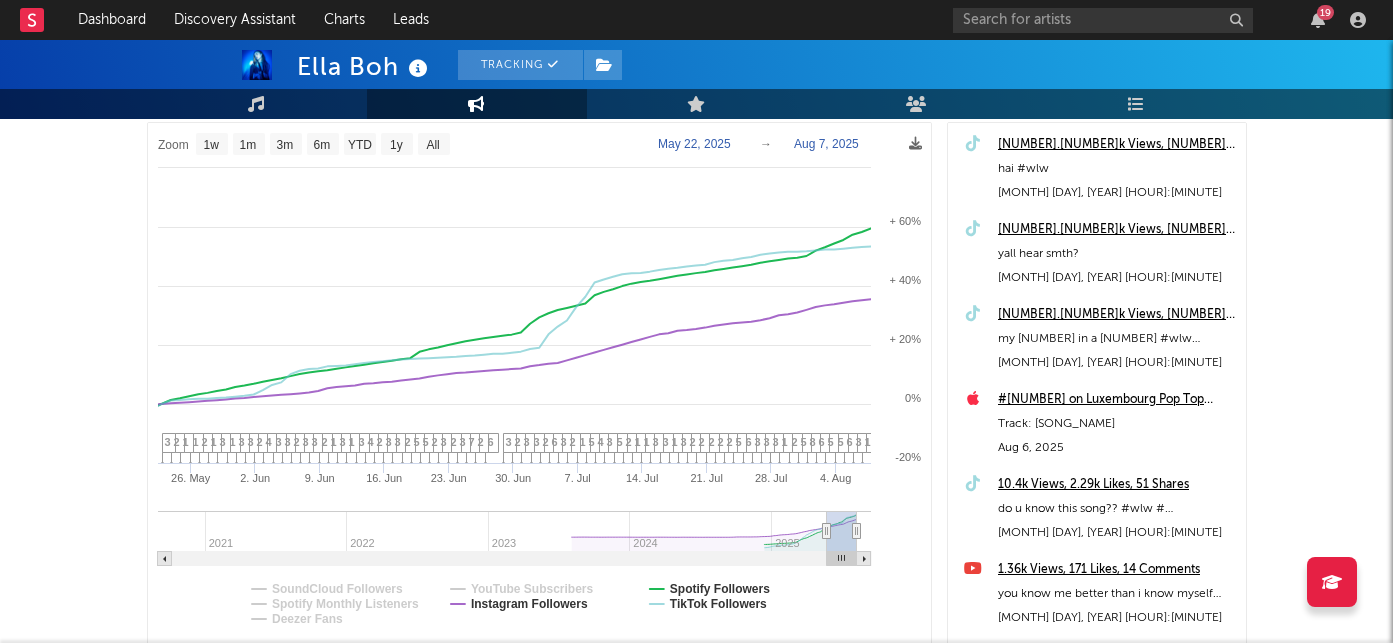 type on "[YEAR]-[MONTH]-[DAY]" 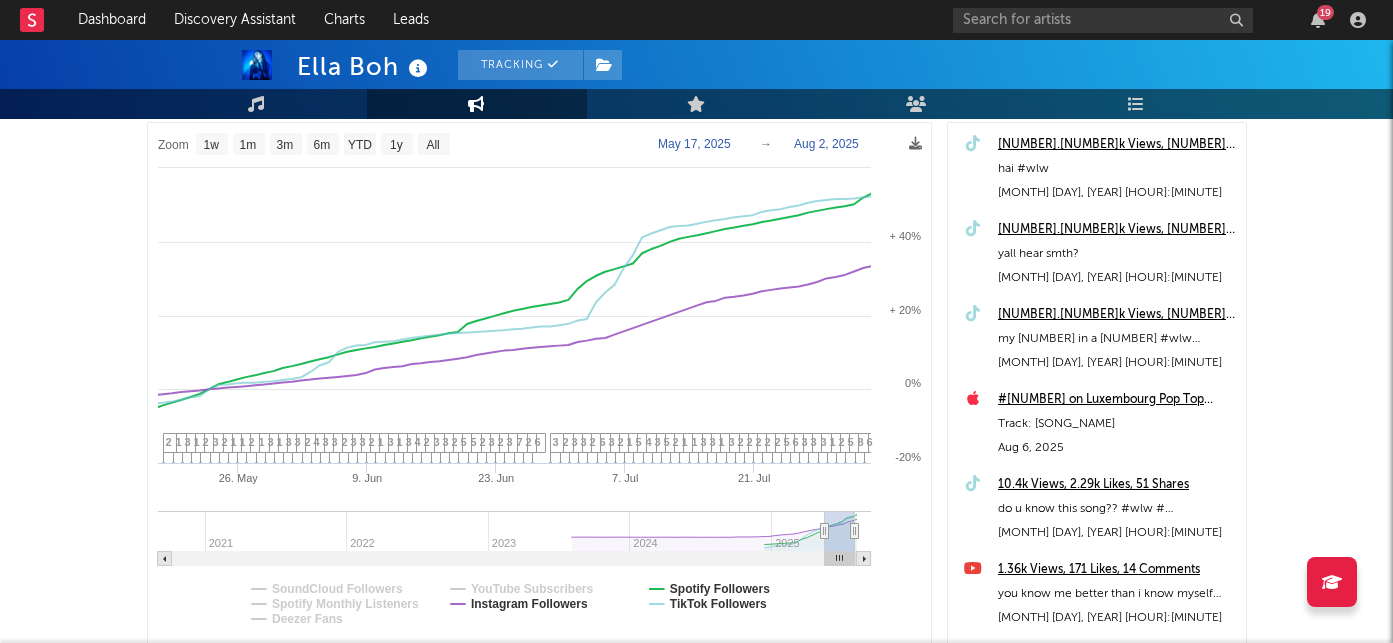 type on "2025-05-14" 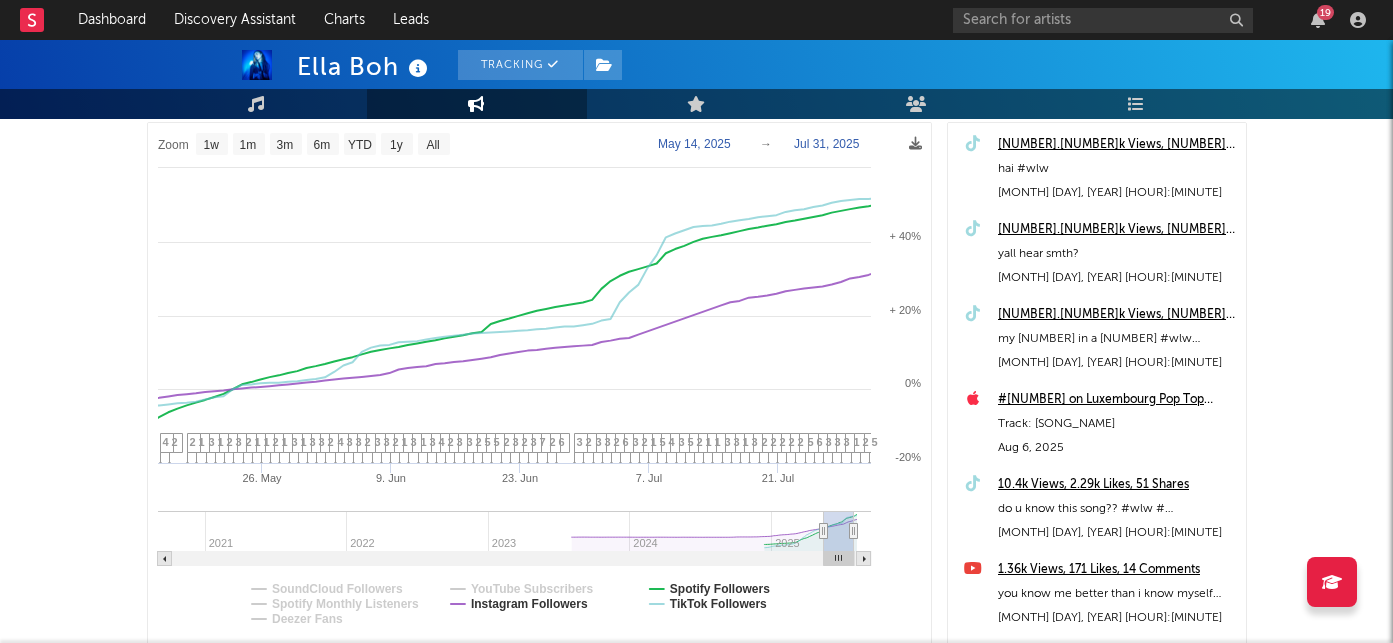 type on "2025-05-12" 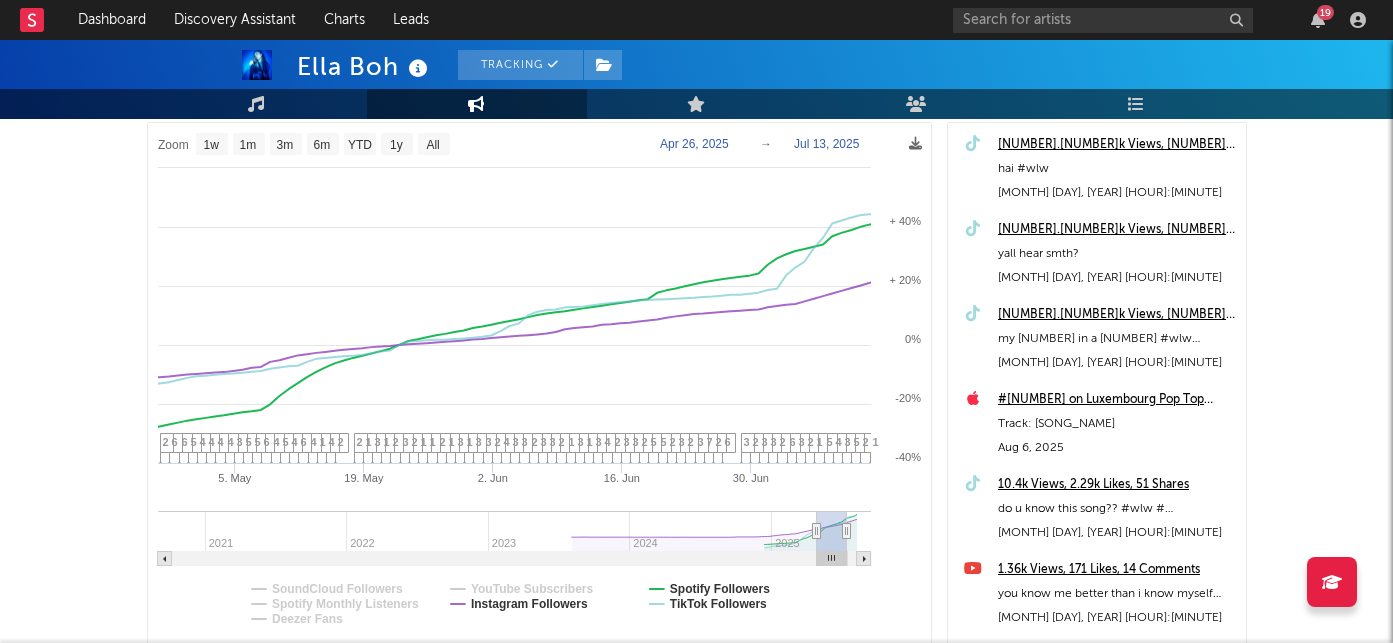 type on "2025-04-24" 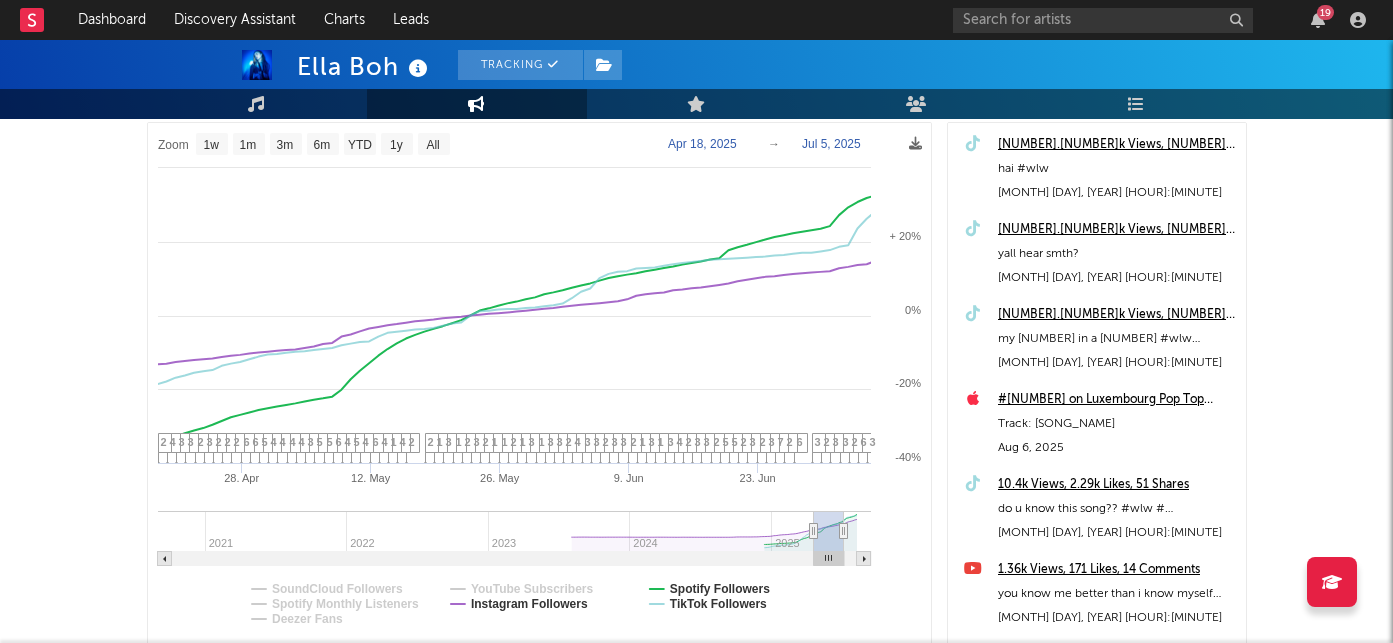 type on "2025-04-16" 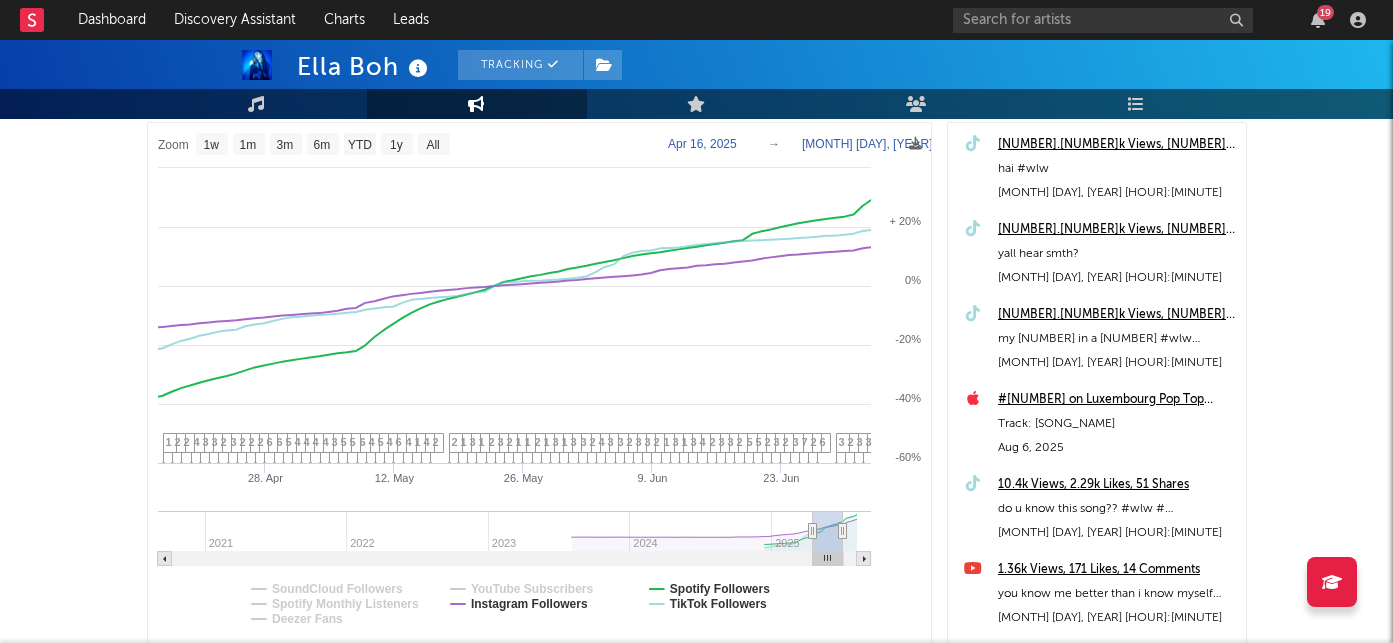 select on "1w" 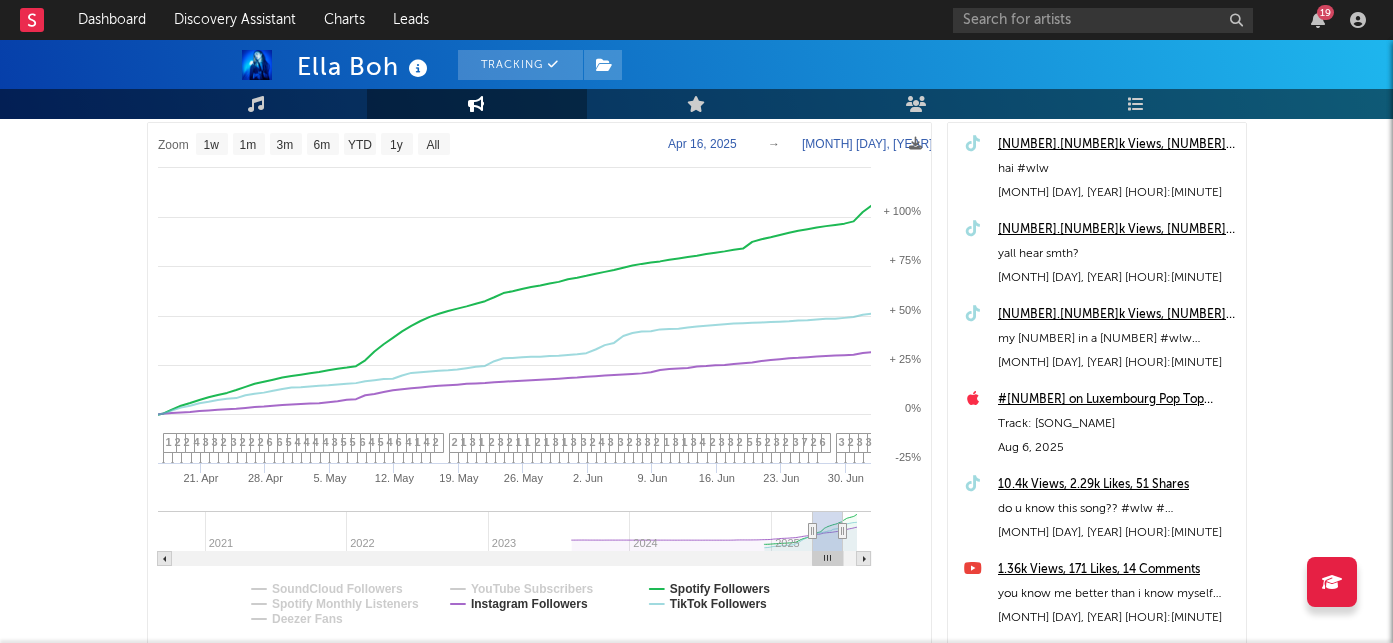 type on "2025-04-24" 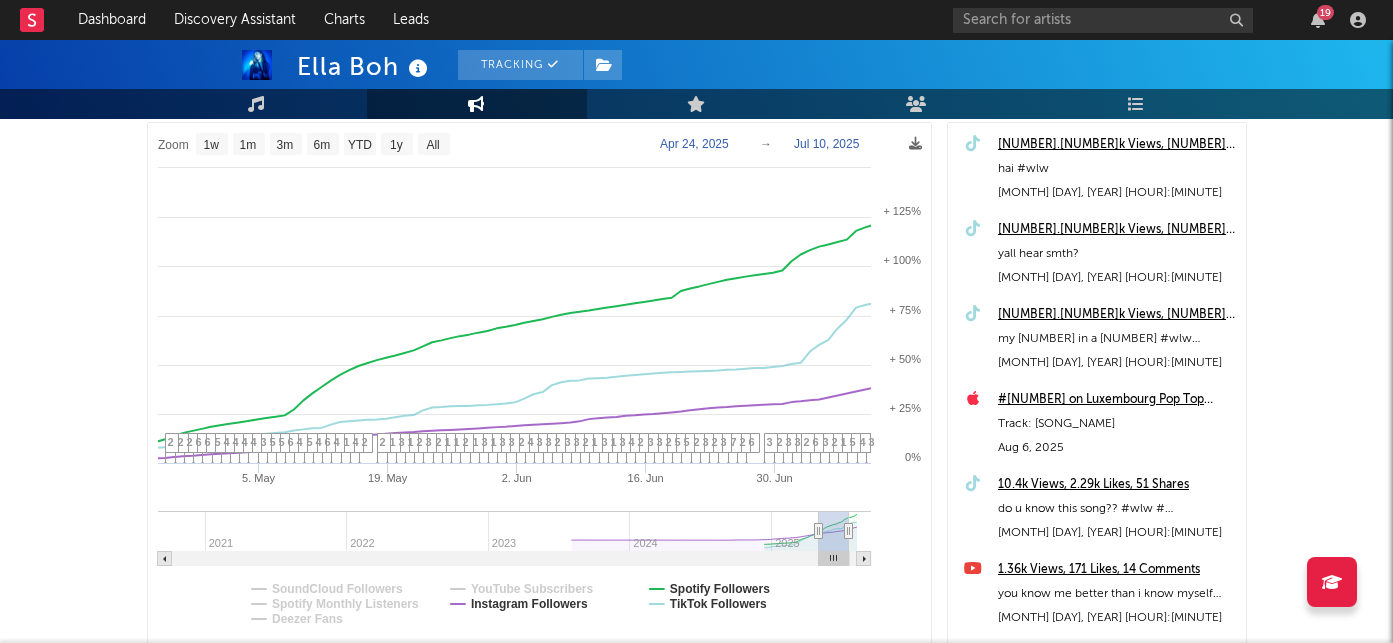 type on "2025-05-09" 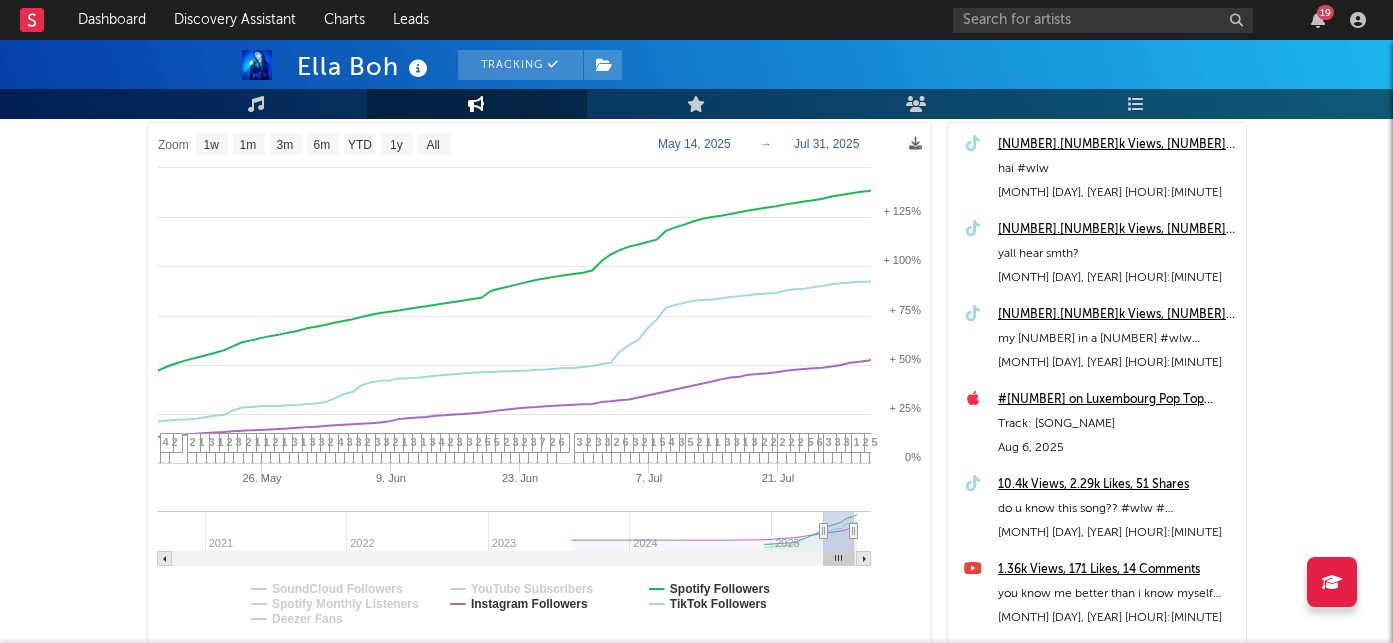 type on "2025-05-17" 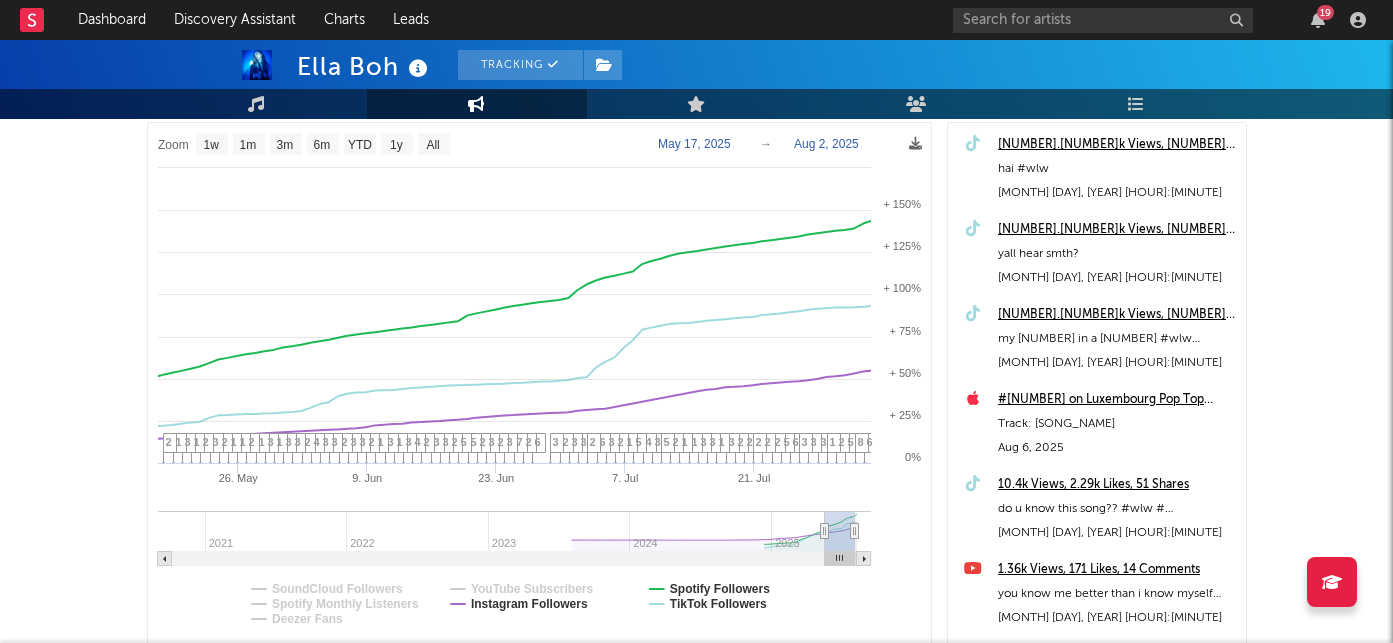 type on "[YEAR]-[MONTH]-[DAY]" 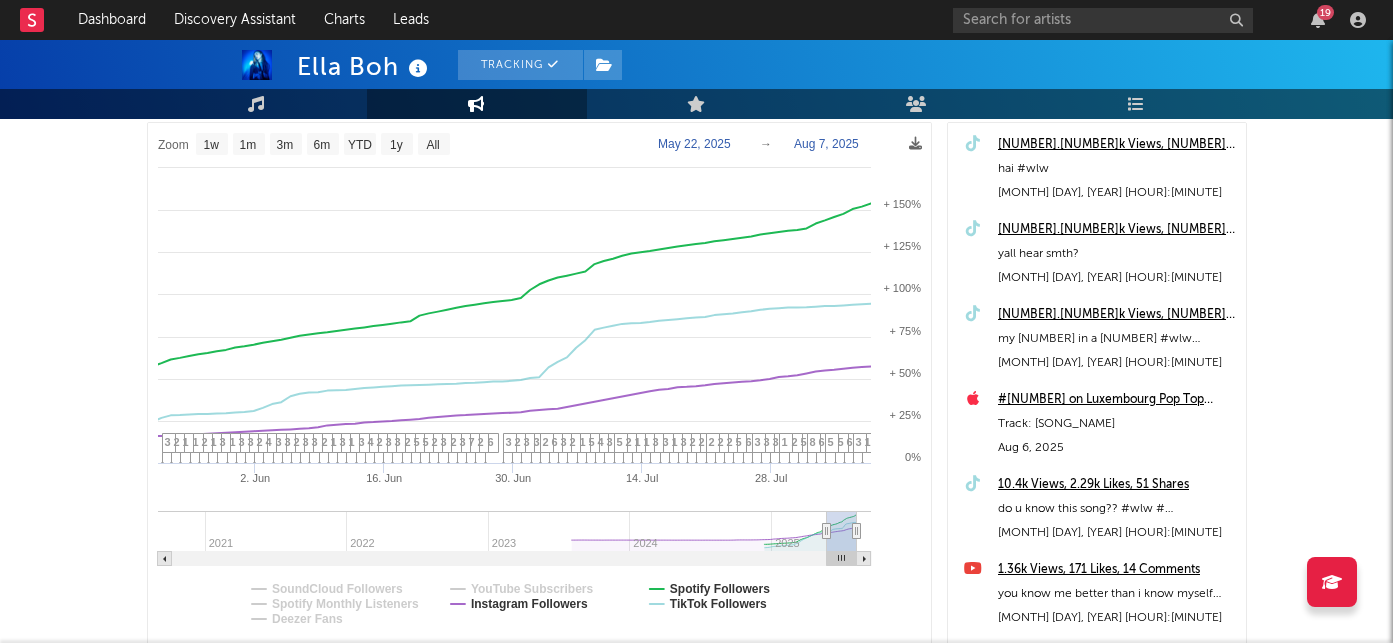 select on "1w" 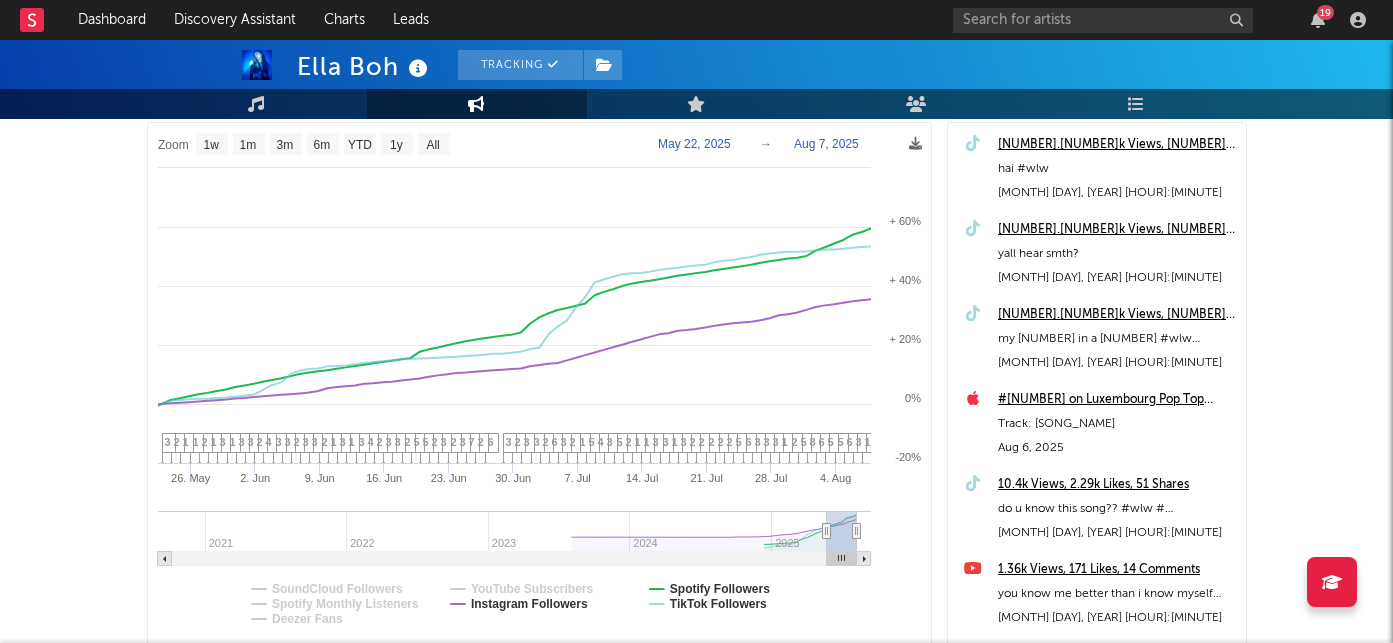 click on "May 22, 2025" 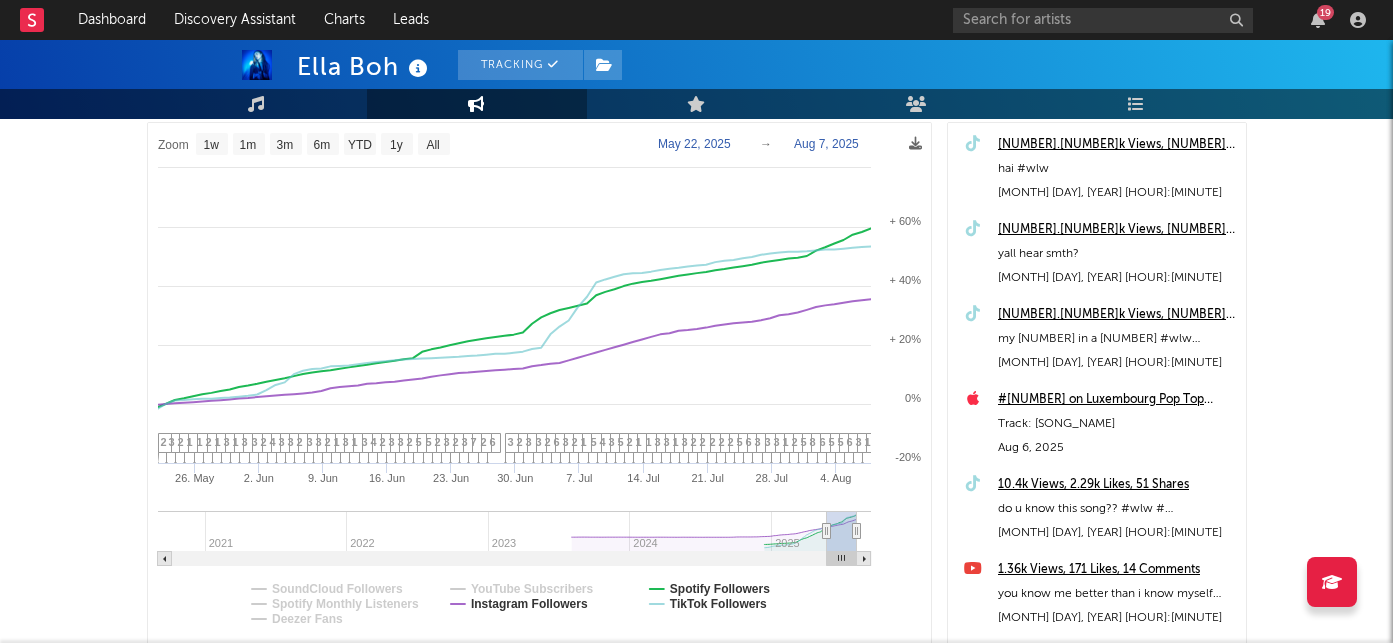 select on "1w" 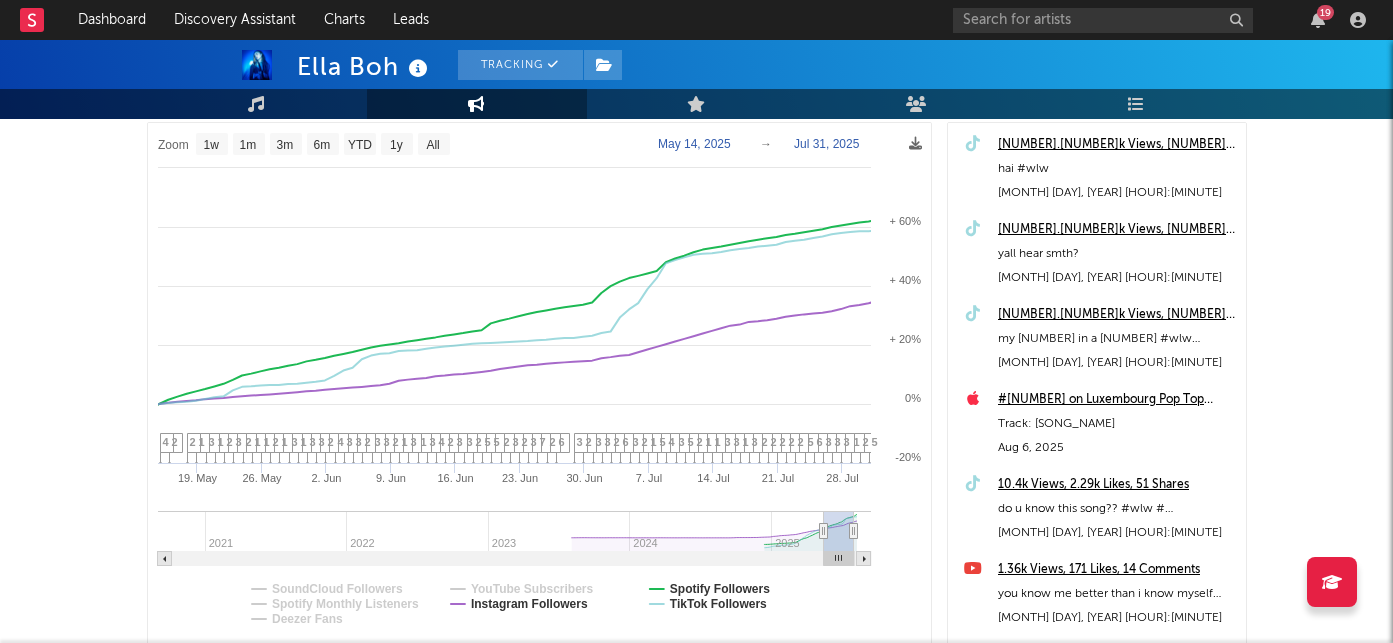 drag, startPoint x: 842, startPoint y: 538, endPoint x: 808, endPoint y: 538, distance: 34 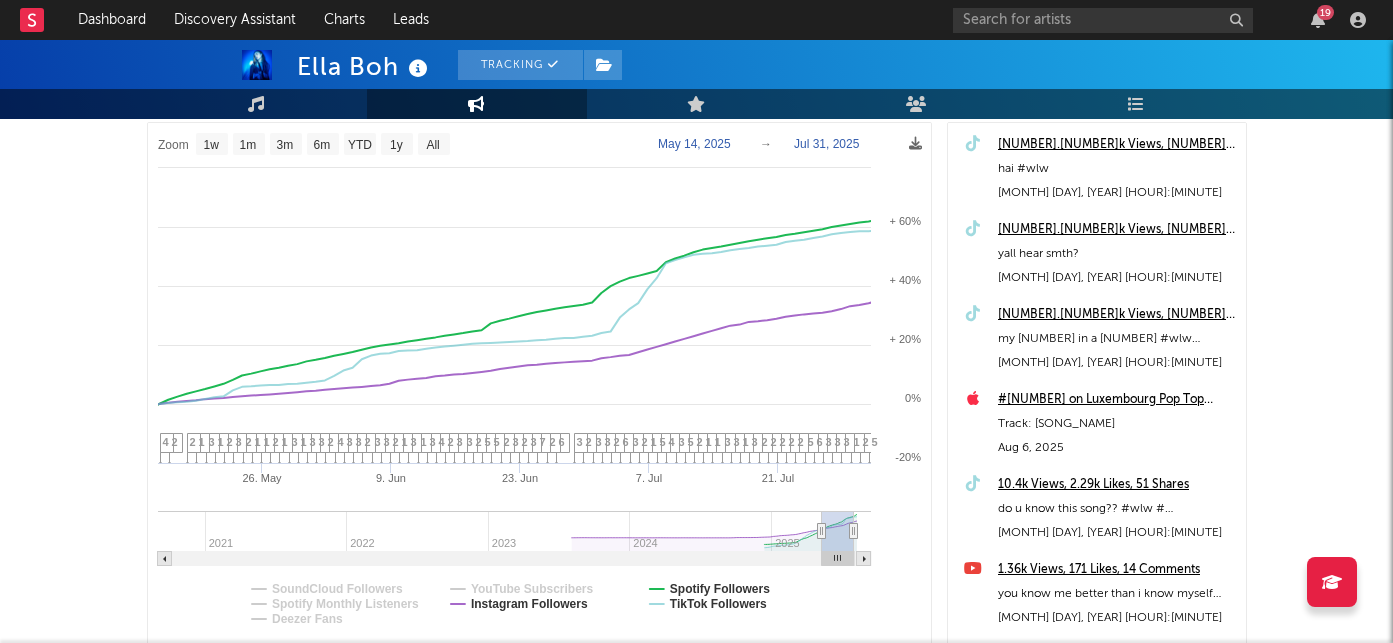 type on "2025-05-09" 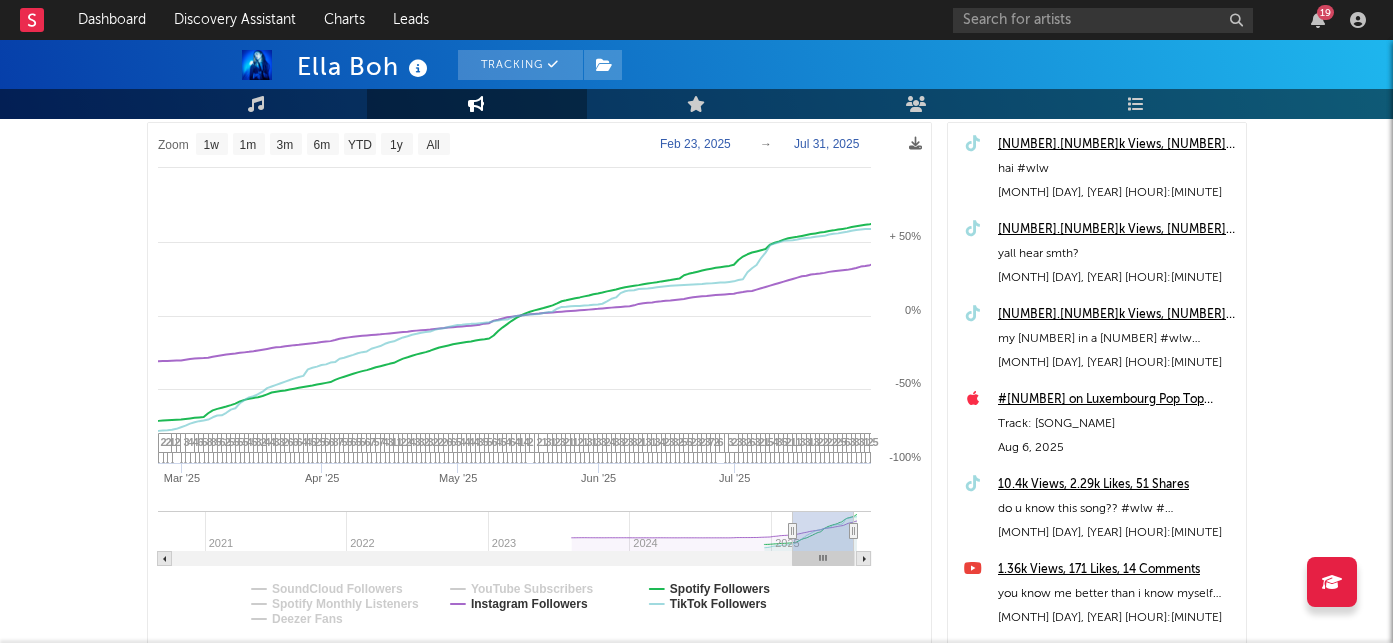 type on "[YEAR]-[MONTH]-[DAY]" 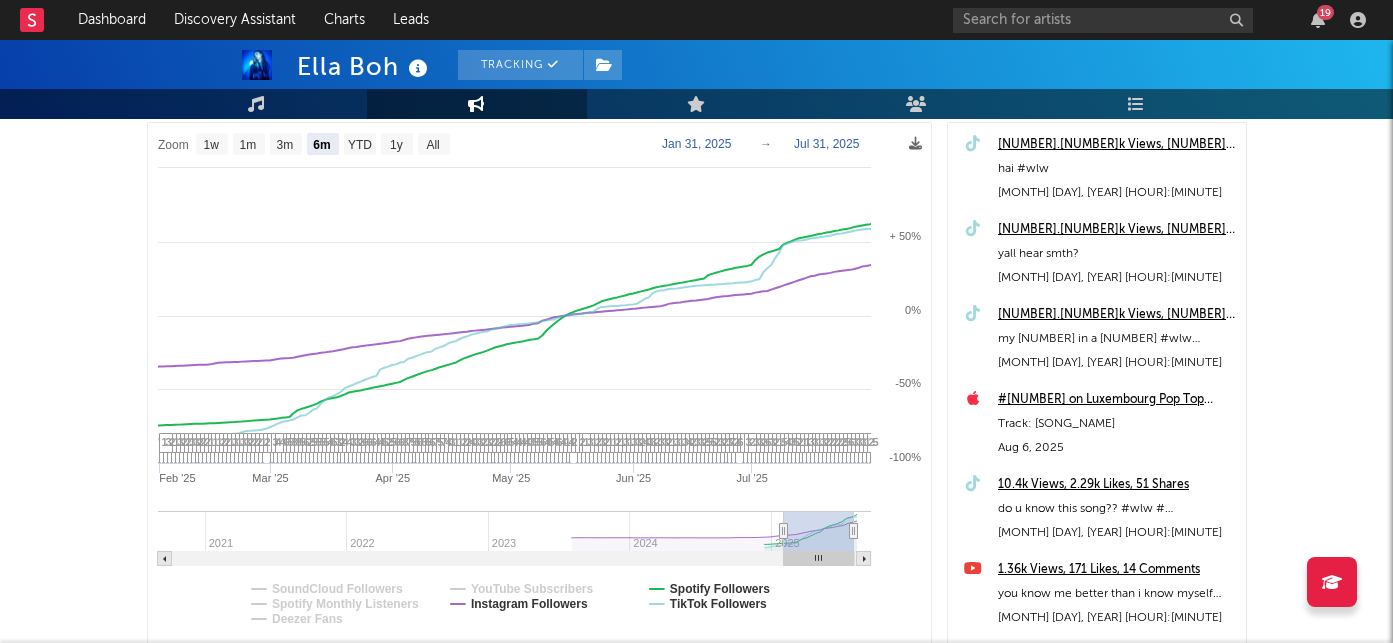 type on "2025-01-31" 